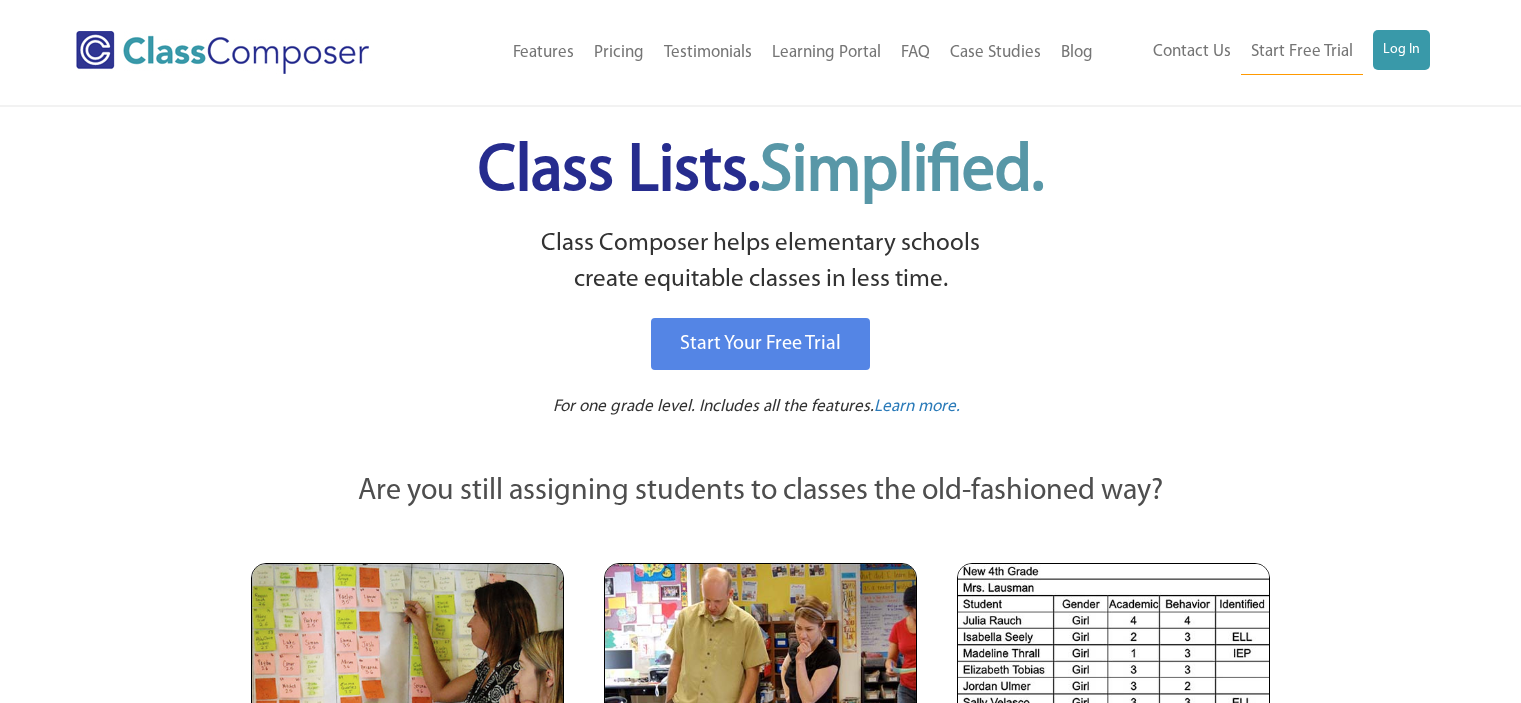 scroll, scrollTop: 0, scrollLeft: 0, axis: both 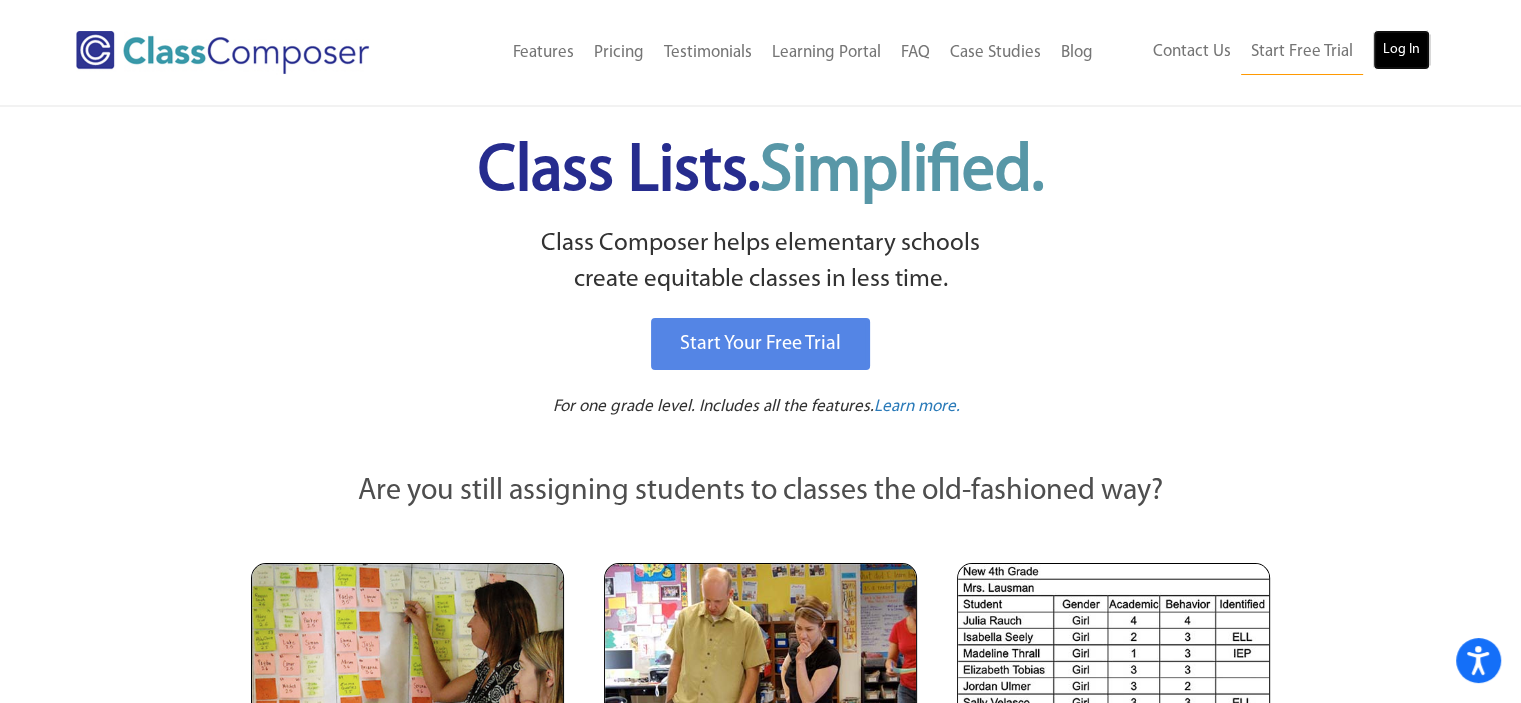 click on "Log In" at bounding box center [1401, 50] 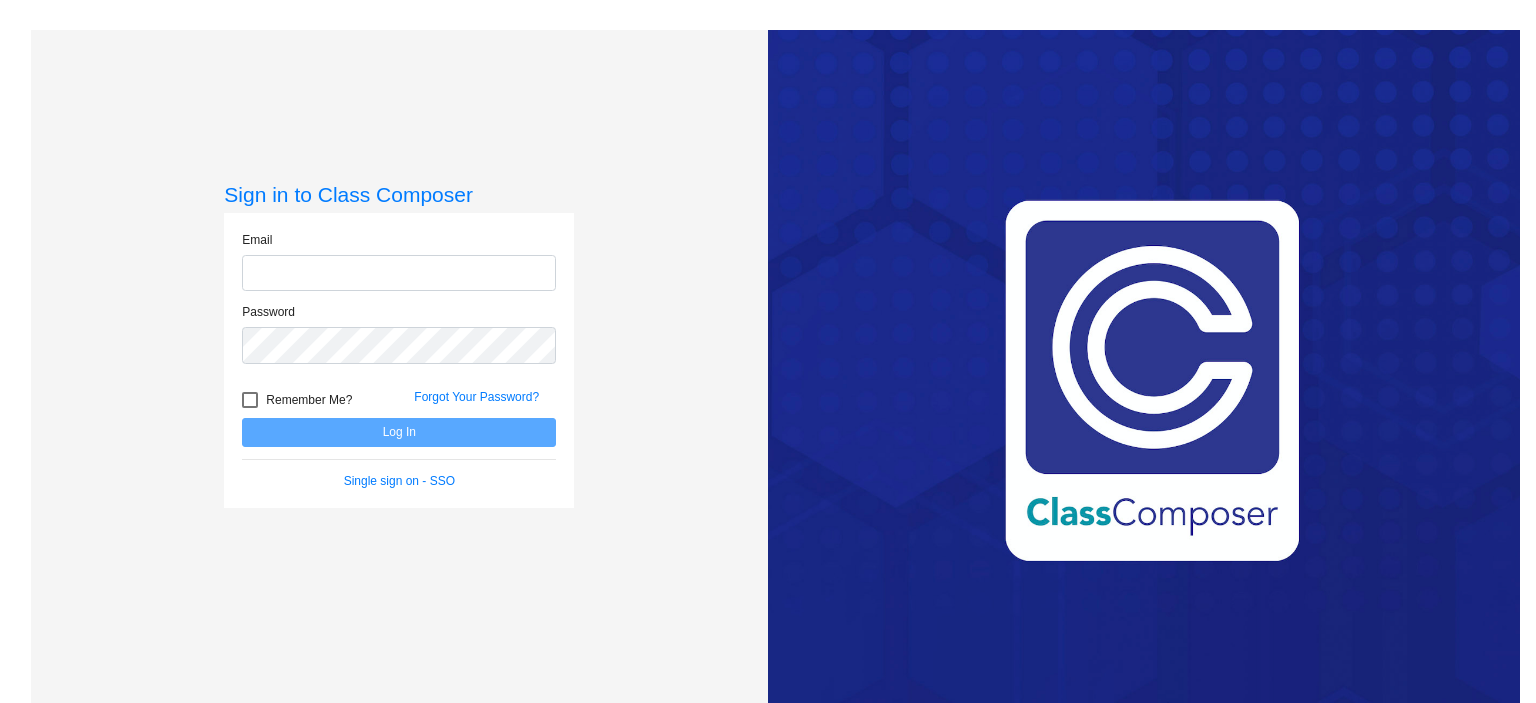 scroll, scrollTop: 0, scrollLeft: 0, axis: both 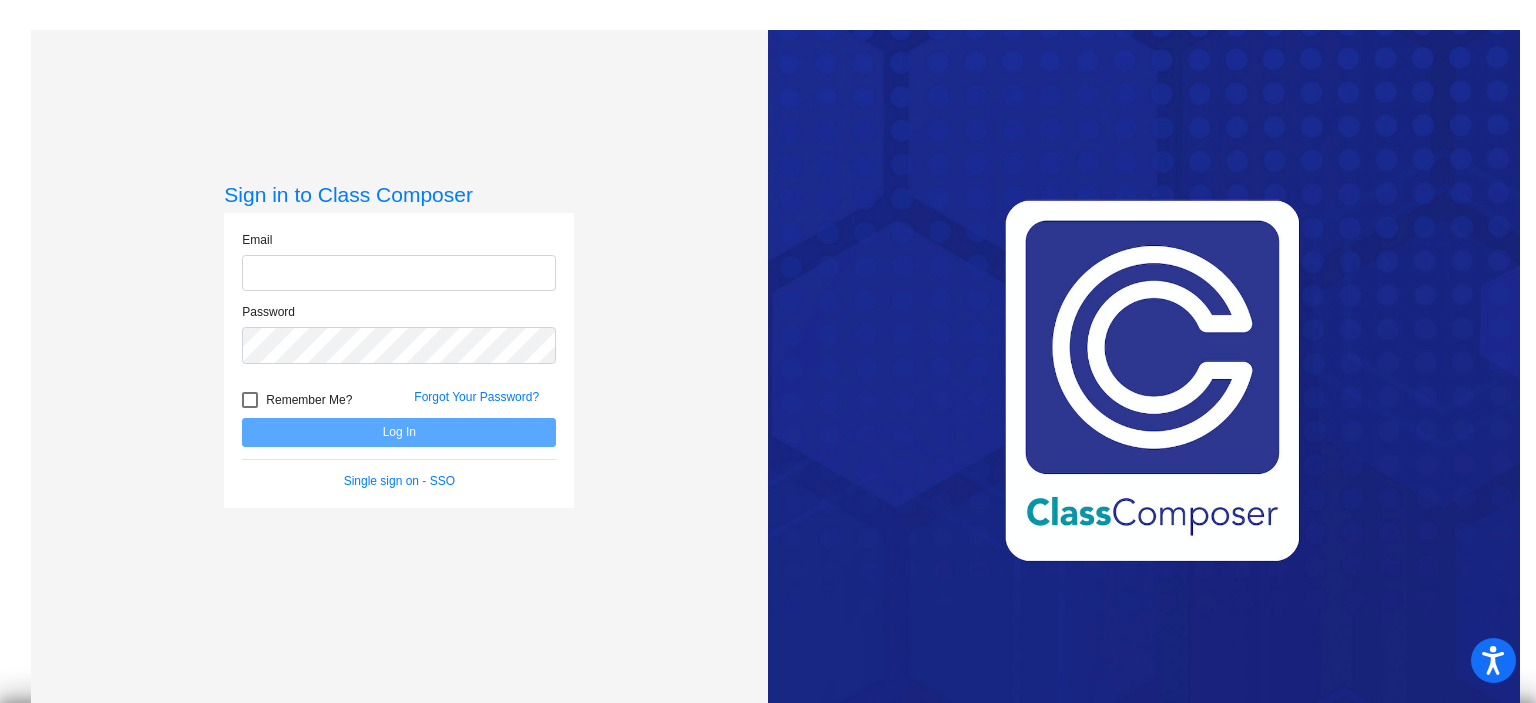 type on "sadams@rbbschools.net" 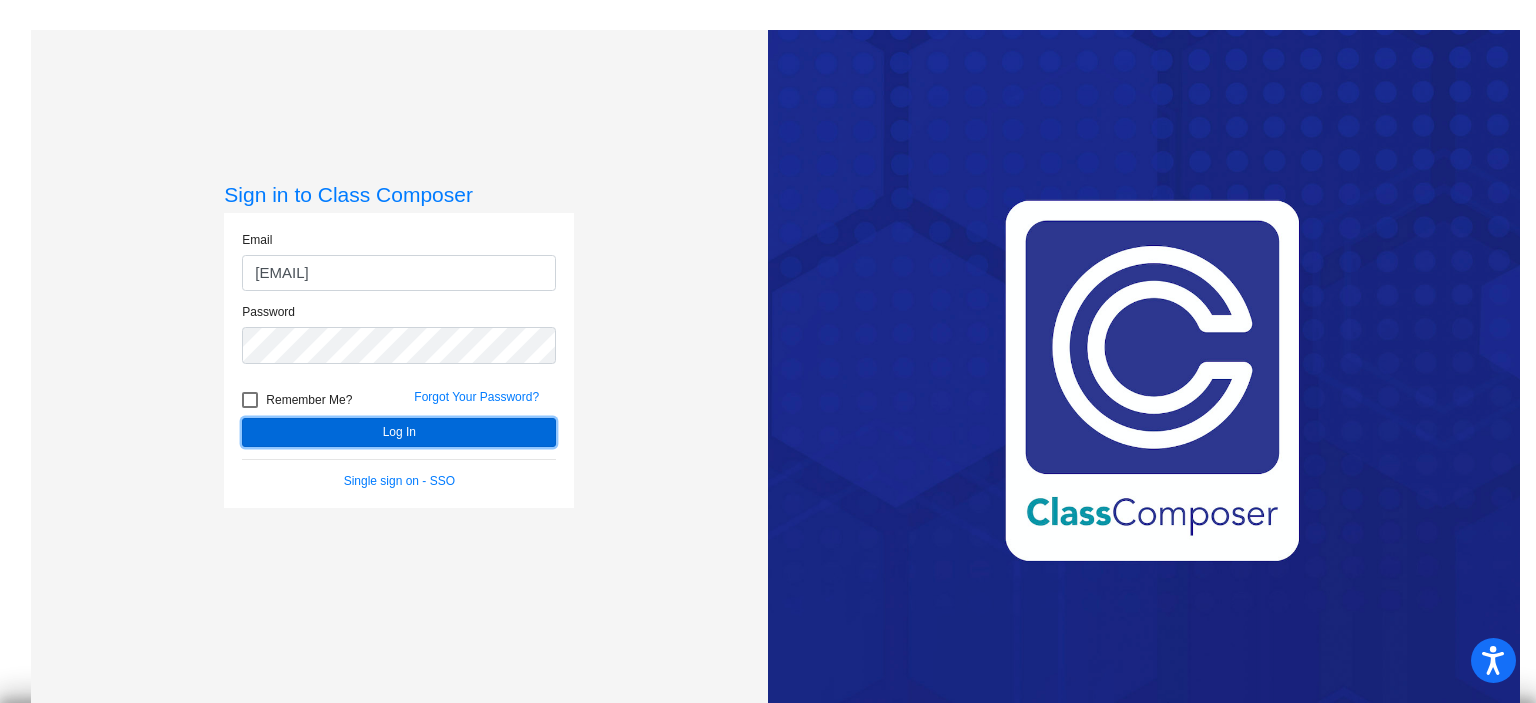 click on "Log In" 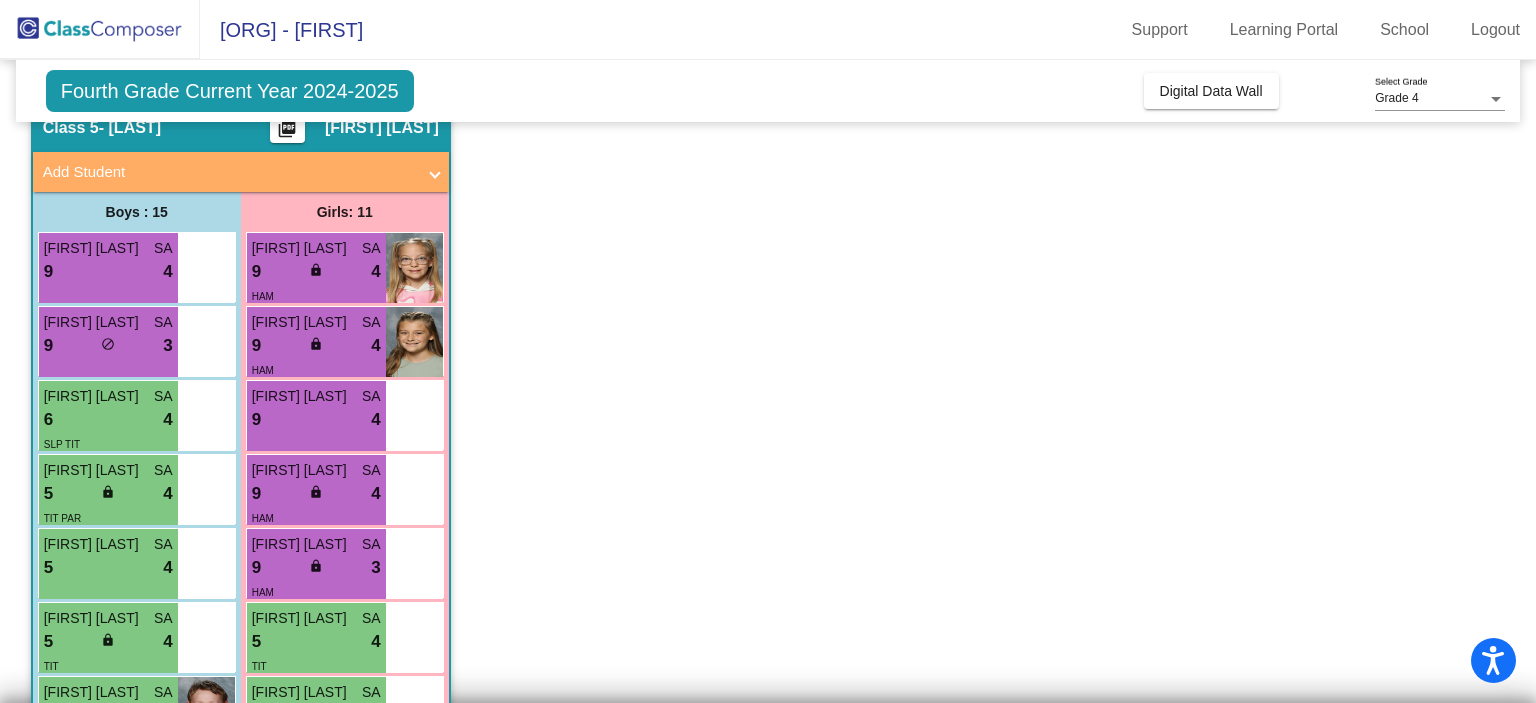 scroll, scrollTop: 0, scrollLeft: 0, axis: both 